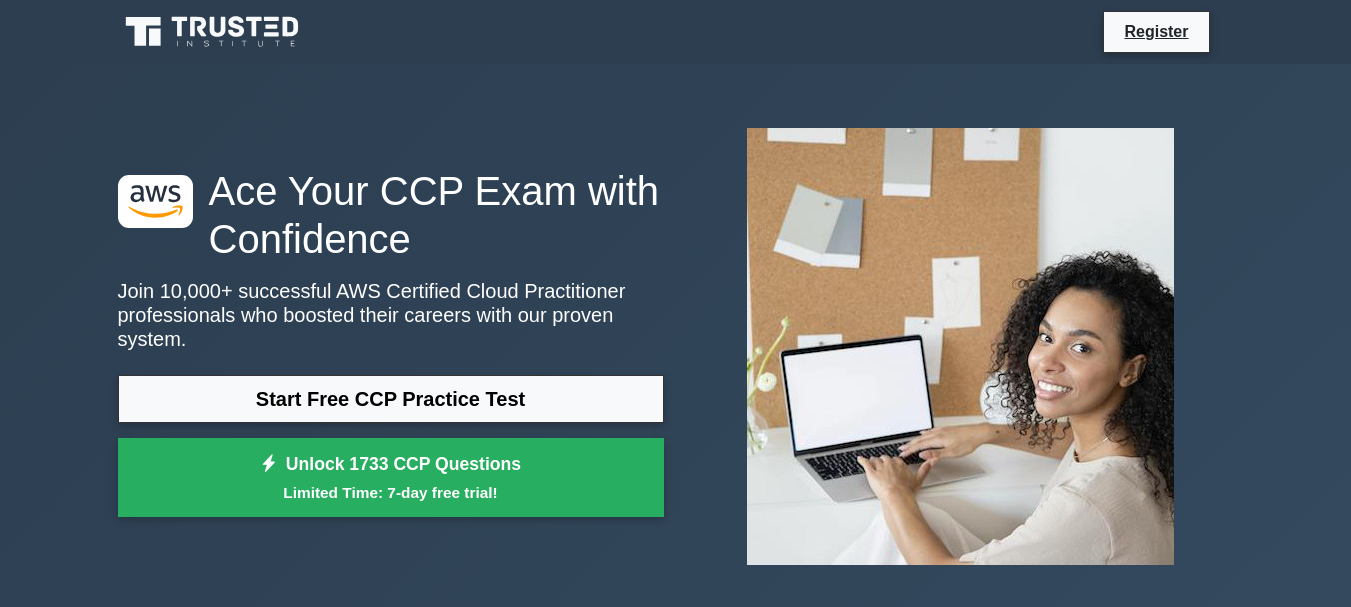 scroll, scrollTop: 147, scrollLeft: 0, axis: vertical 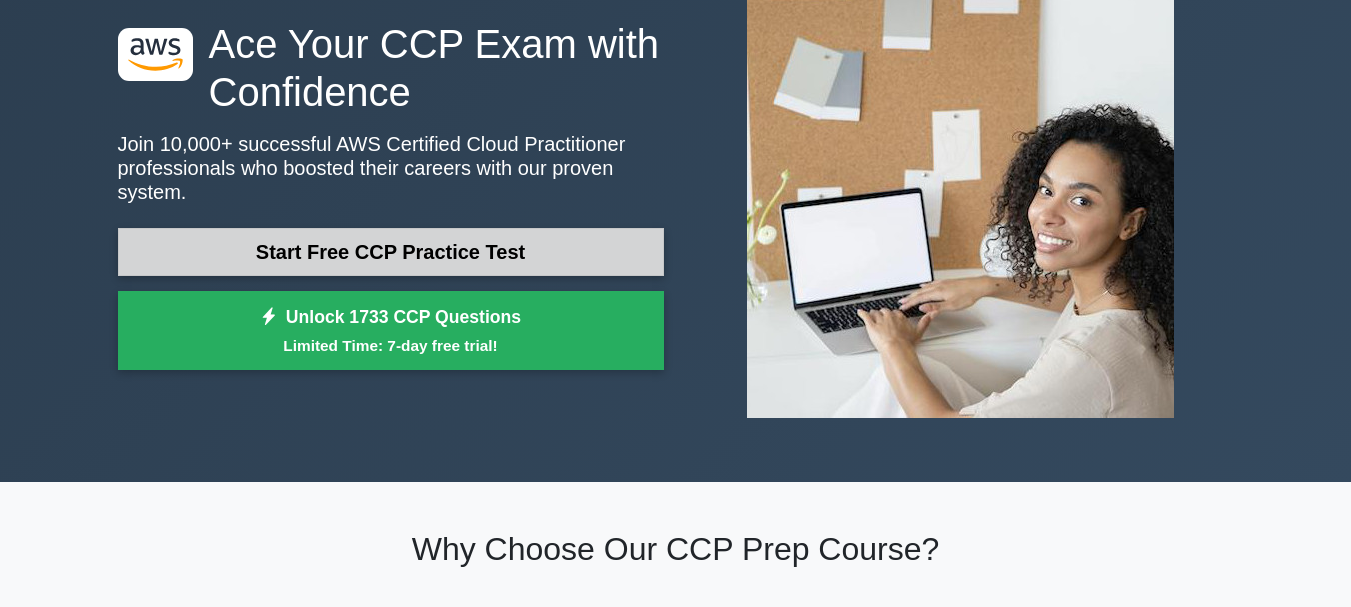 click on "Start Free CCP Practice Test" at bounding box center [391, 252] 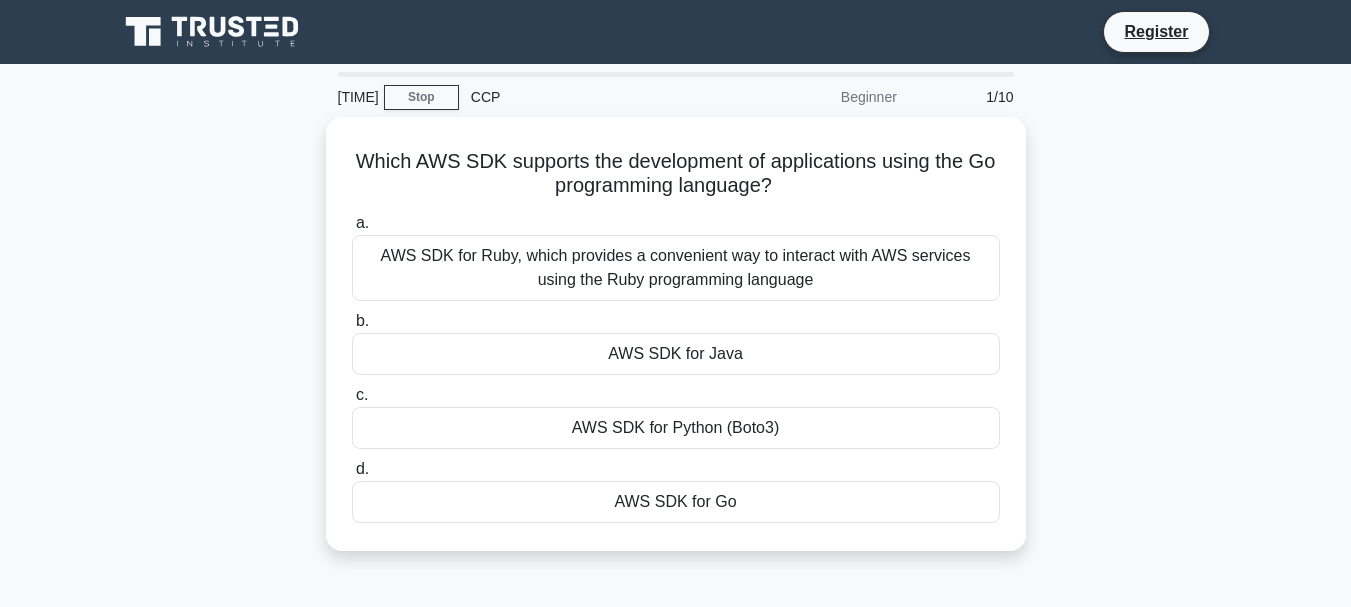 scroll, scrollTop: 0, scrollLeft: 0, axis: both 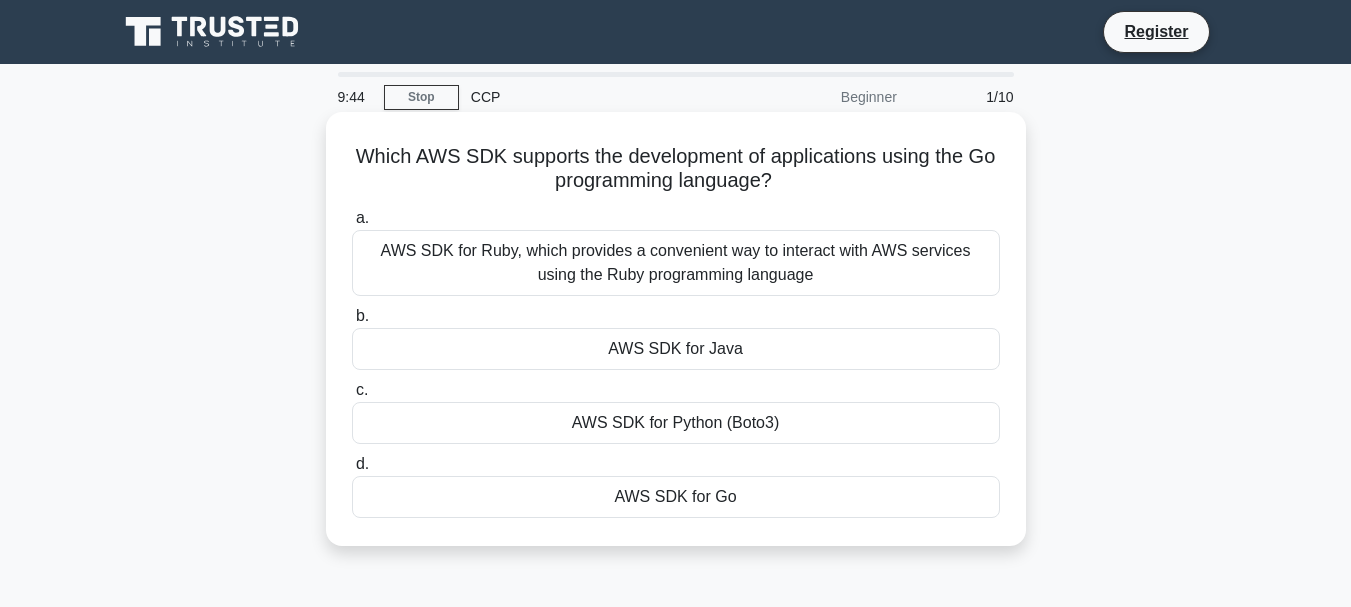 click on "AWS SDK for Go" at bounding box center (676, 497) 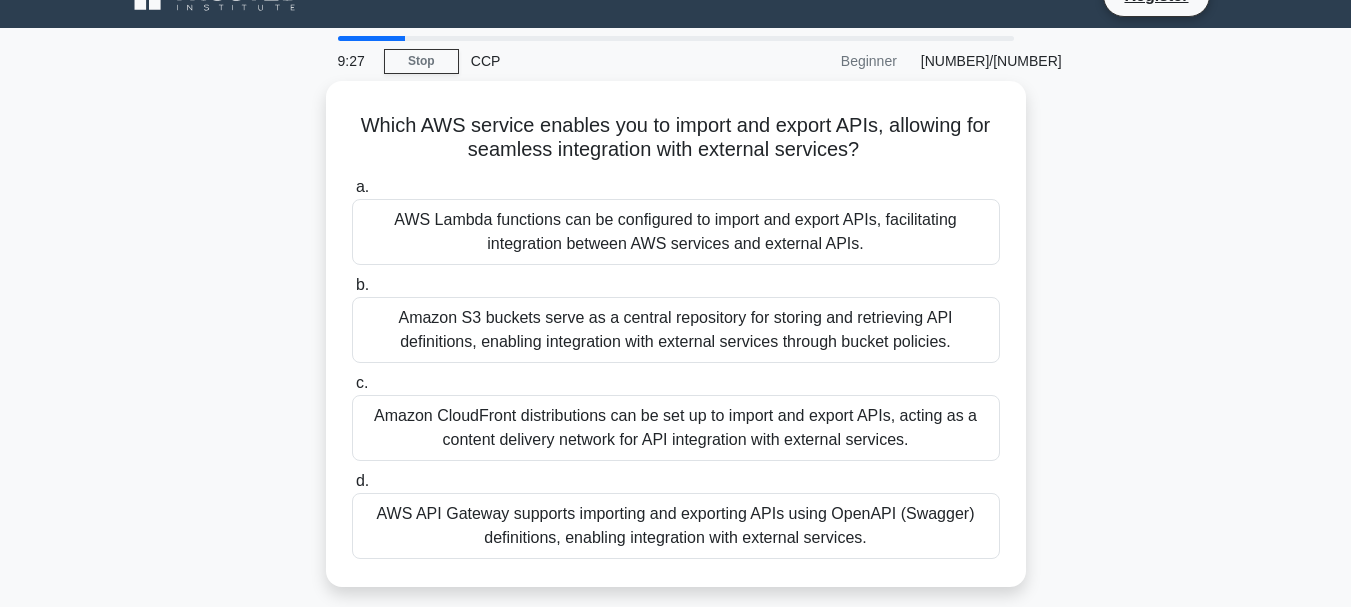 scroll, scrollTop: 67, scrollLeft: 0, axis: vertical 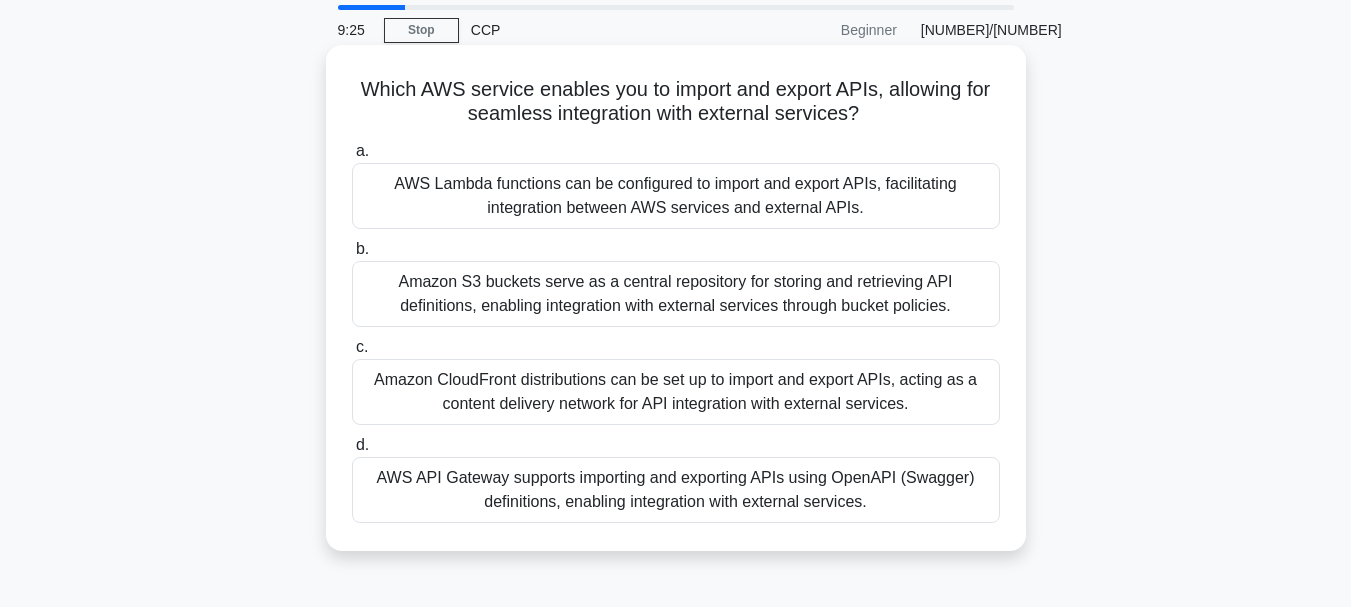 click on "AWS API Gateway supports importing and exporting APIs using OpenAPI (Swagger) definitions, enabling integration with external services." at bounding box center (676, 490) 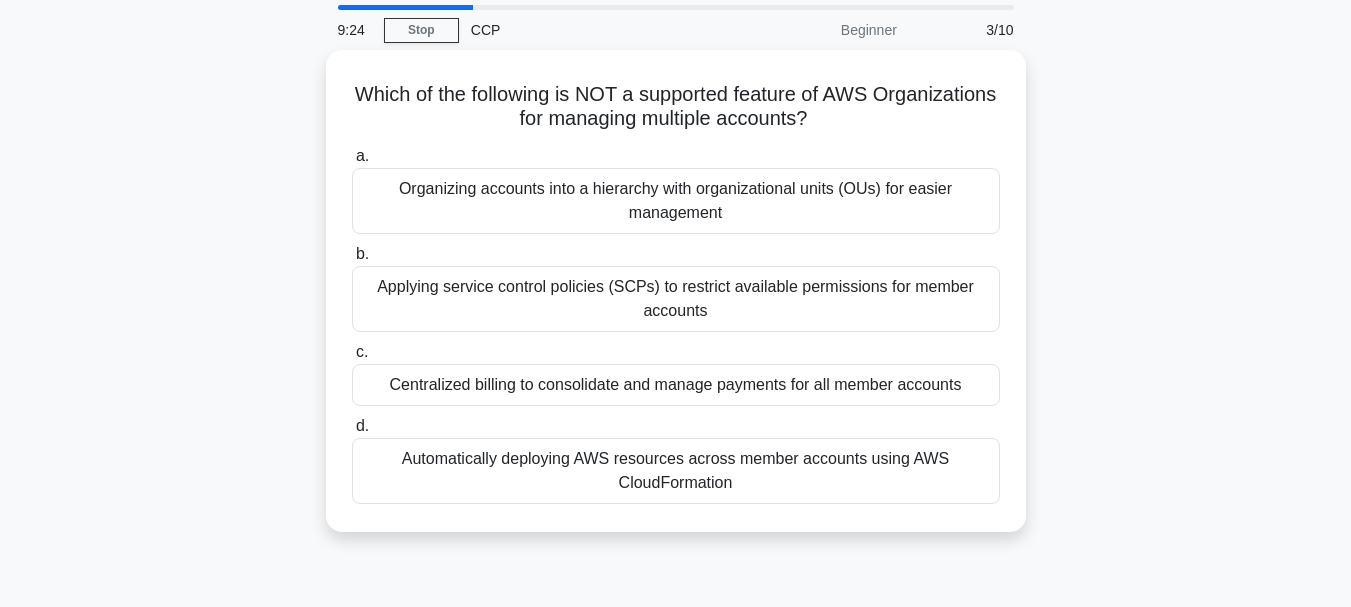 scroll, scrollTop: 0, scrollLeft: 0, axis: both 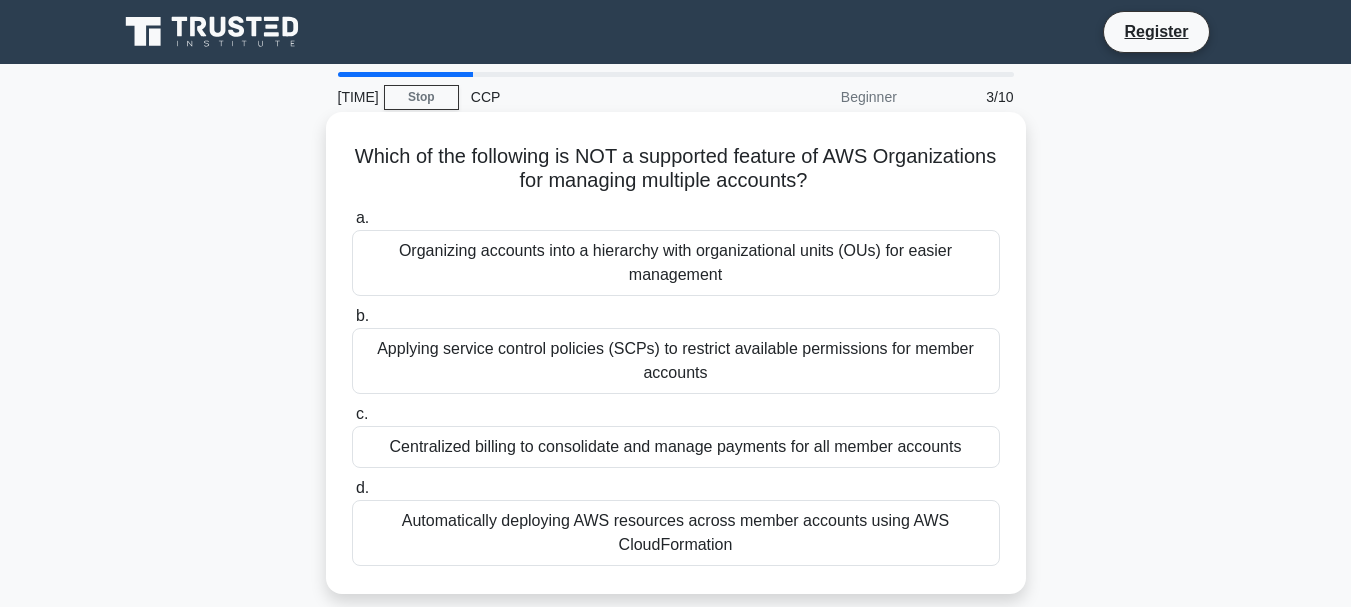 click on "Automatically deploying AWS resources across member accounts using AWS CloudFormation" at bounding box center [676, 533] 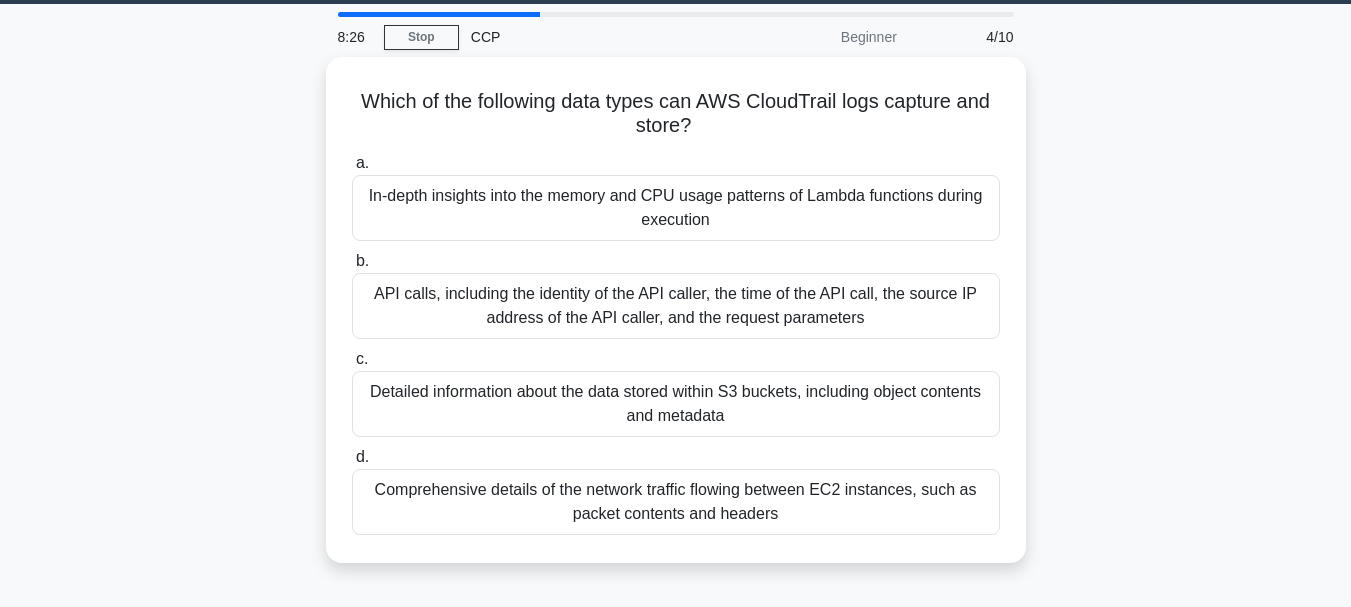 scroll, scrollTop: 67, scrollLeft: 0, axis: vertical 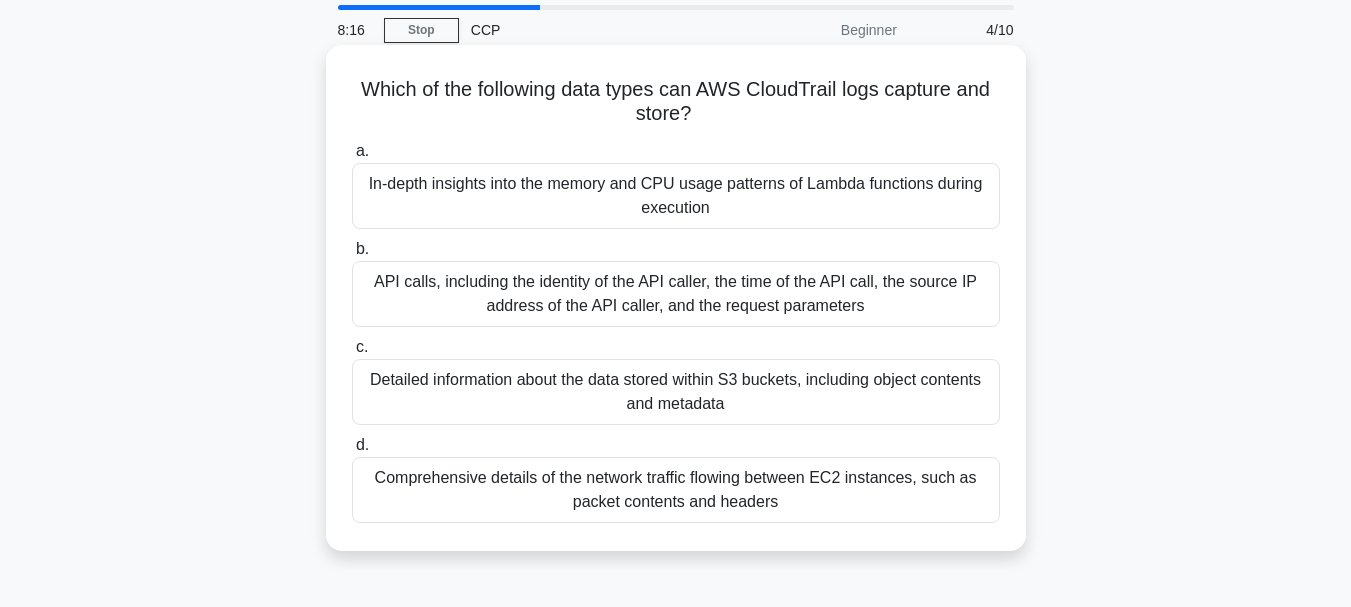 click on "Detailed information about the data stored within S3 buckets, including object contents and metadata" at bounding box center [676, 392] 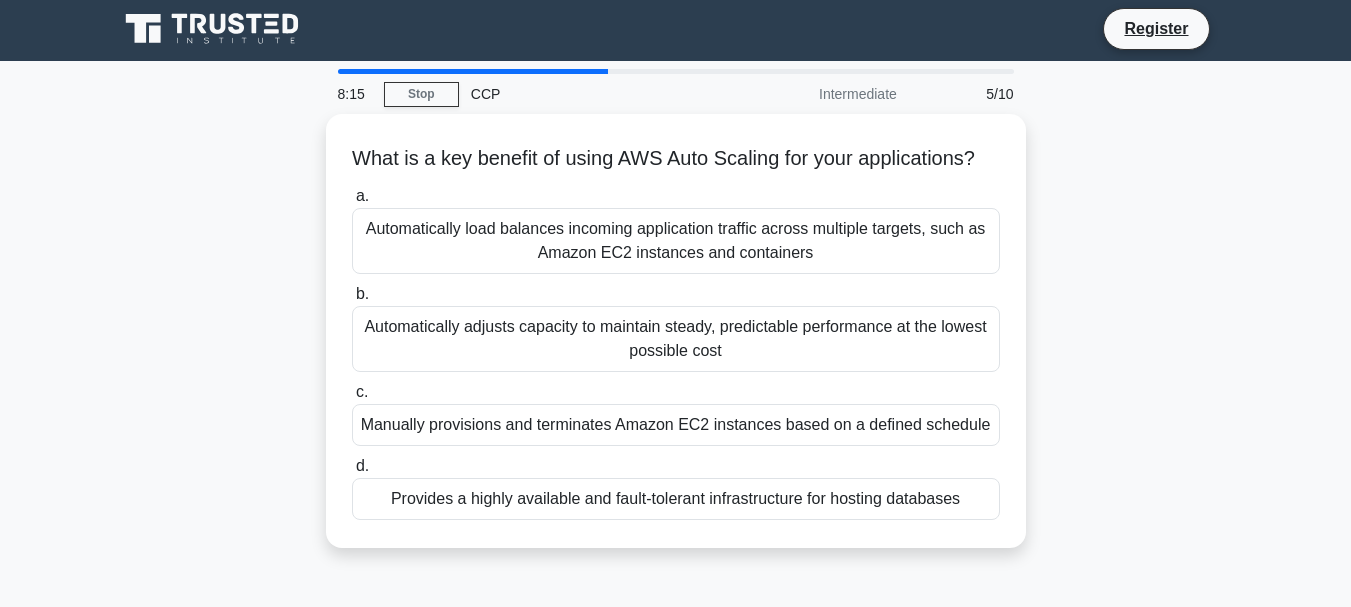 scroll, scrollTop: 0, scrollLeft: 0, axis: both 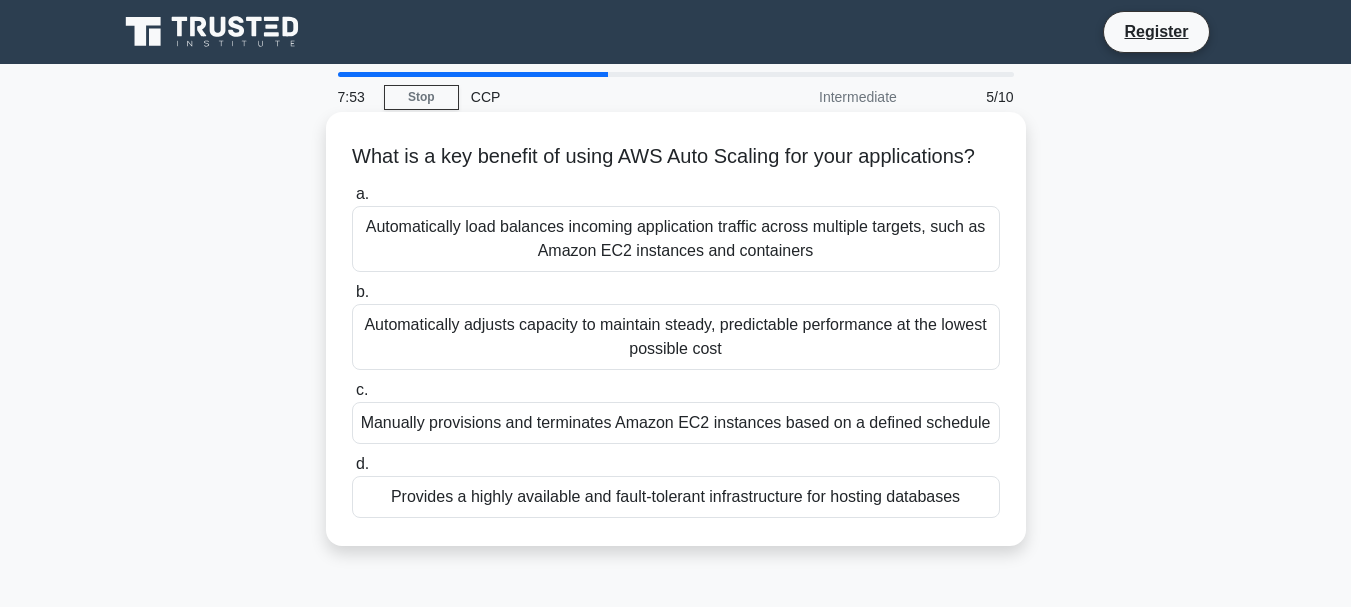 click on "Provides a highly available and fault-tolerant infrastructure for hosting databases" at bounding box center [676, 497] 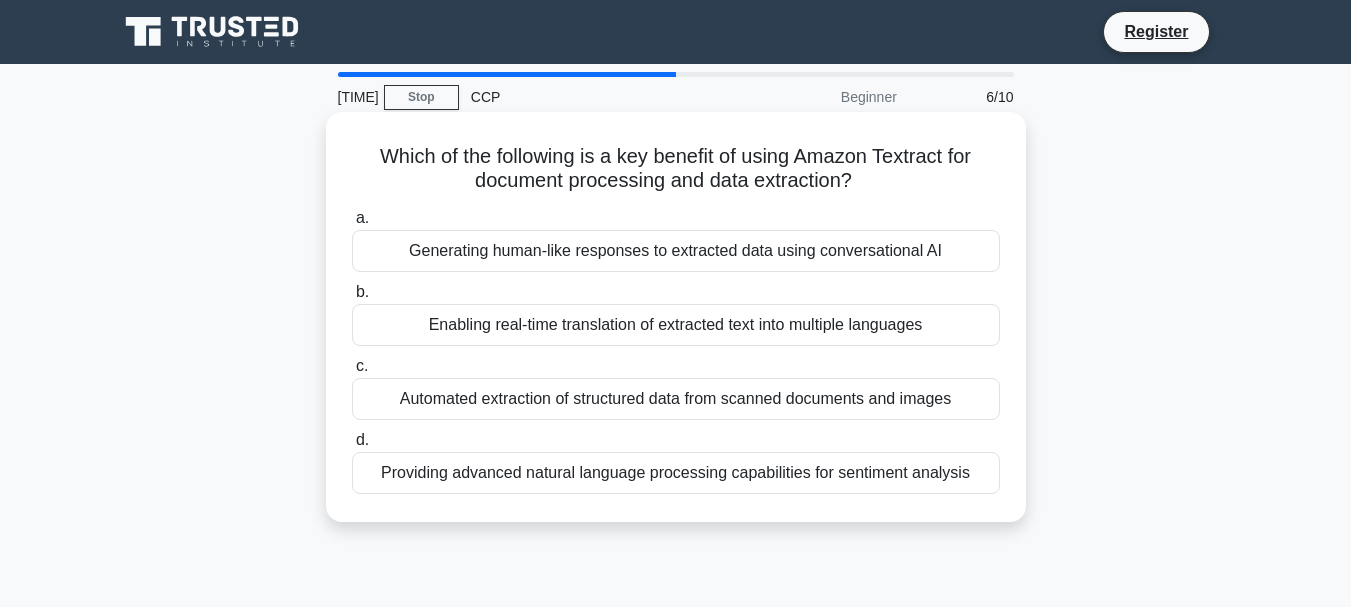 click on "Providing advanced natural language processing capabilities for sentiment analysis" at bounding box center [676, 473] 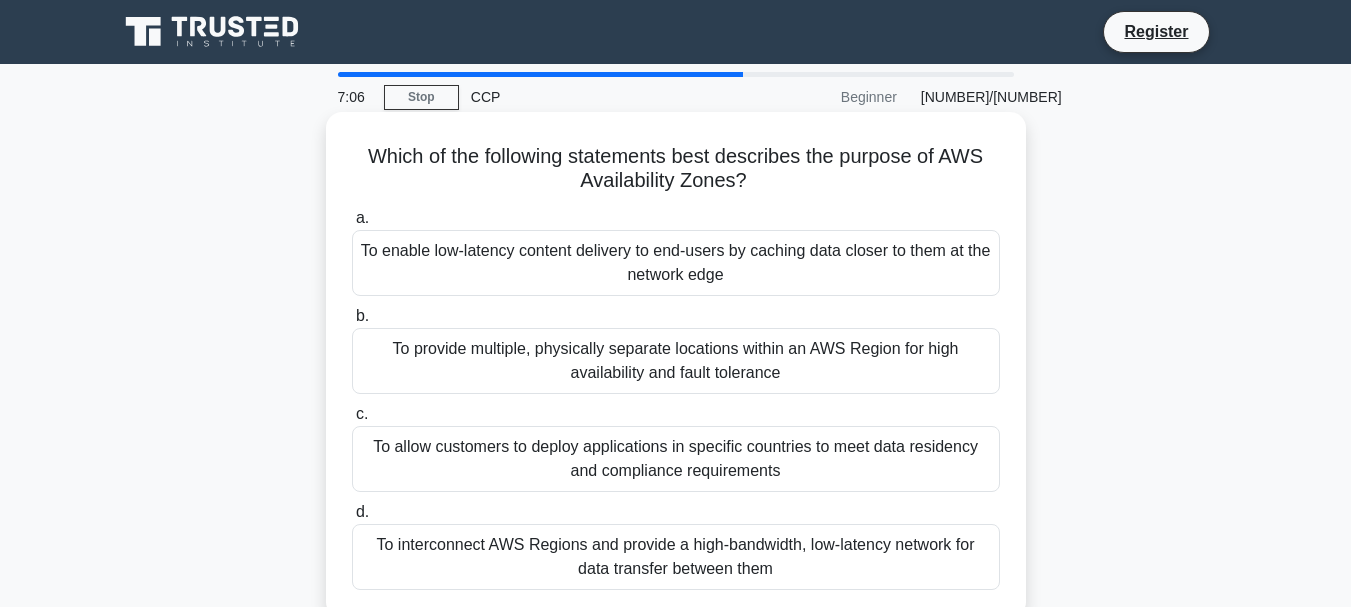 click on "To provide multiple, physically separate locations within an AWS Region for high availability and fault tolerance" at bounding box center (676, 361) 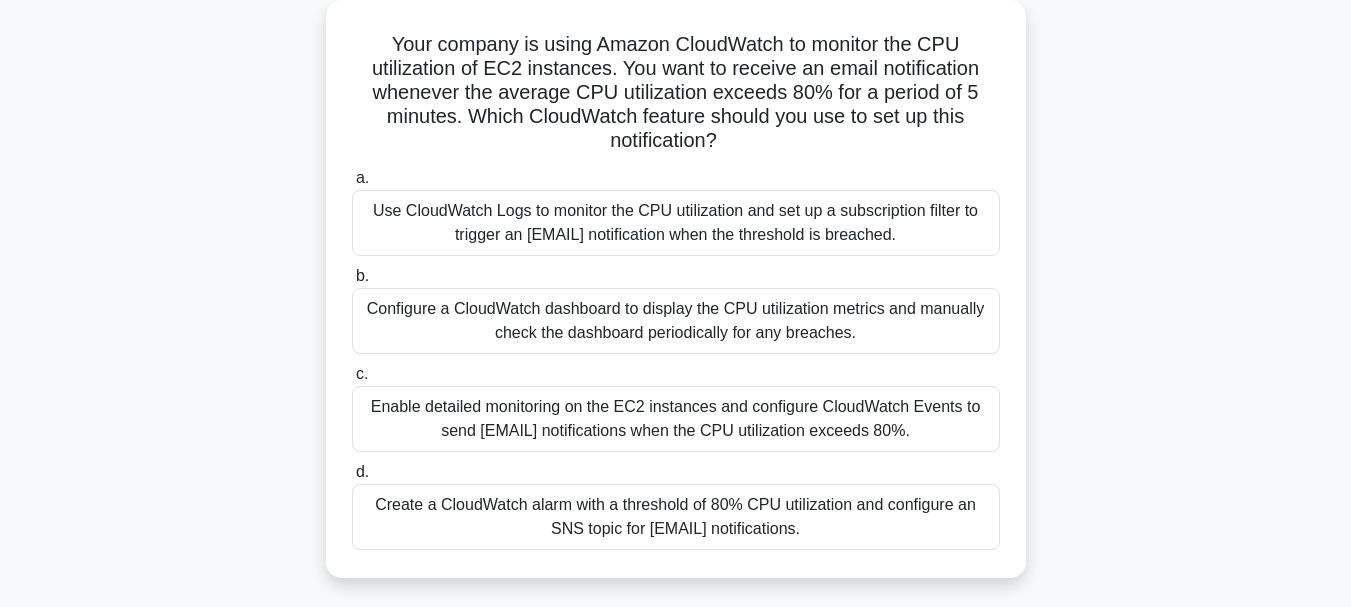 scroll, scrollTop: 133, scrollLeft: 0, axis: vertical 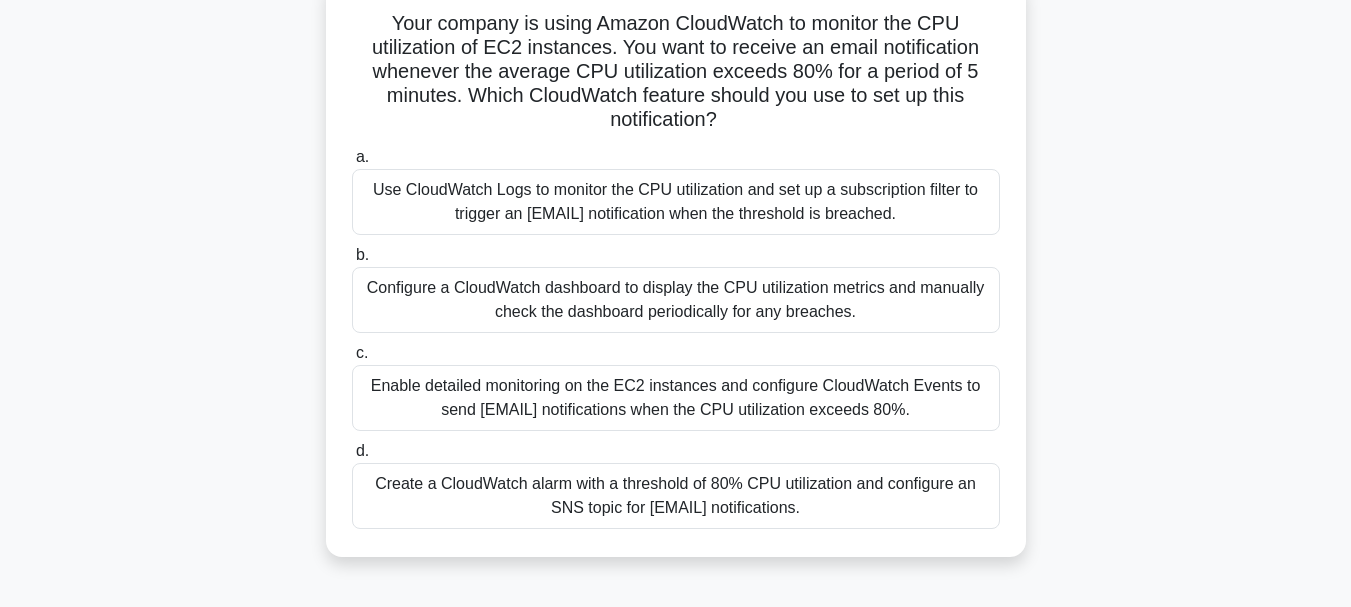 click on "Create a CloudWatch alarm with a threshold of 80% CPU utilization and configure an SNS topic for [EMAIL] notifications." at bounding box center [676, 496] 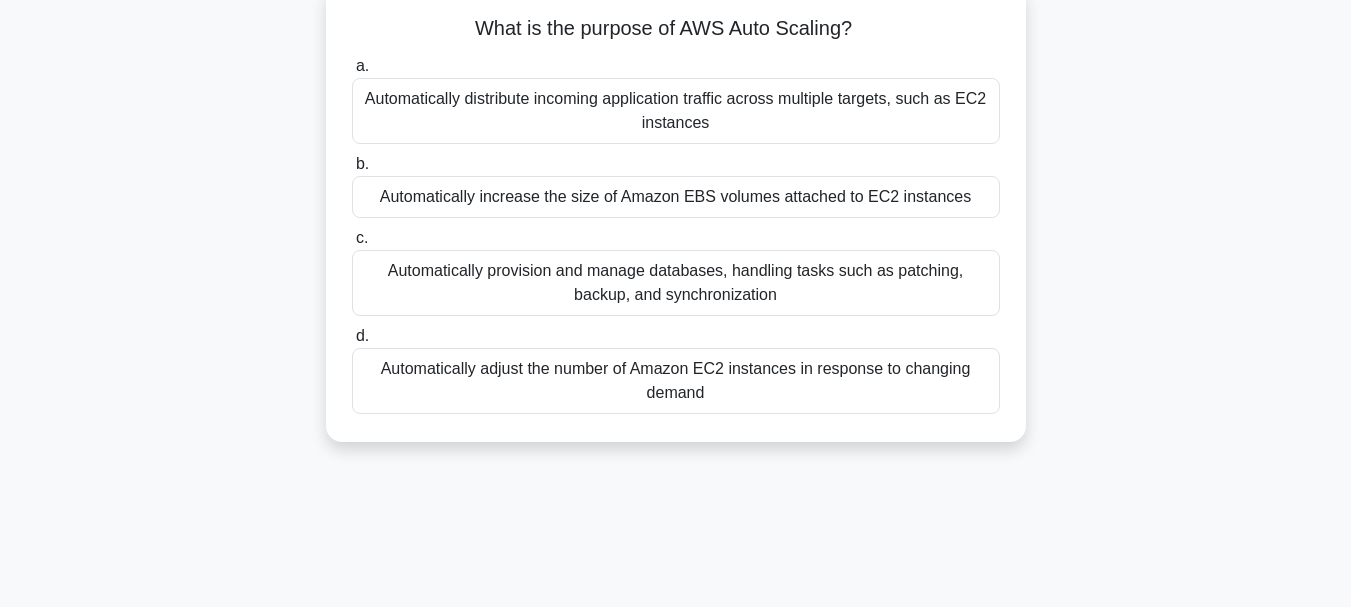 scroll, scrollTop: 0, scrollLeft: 0, axis: both 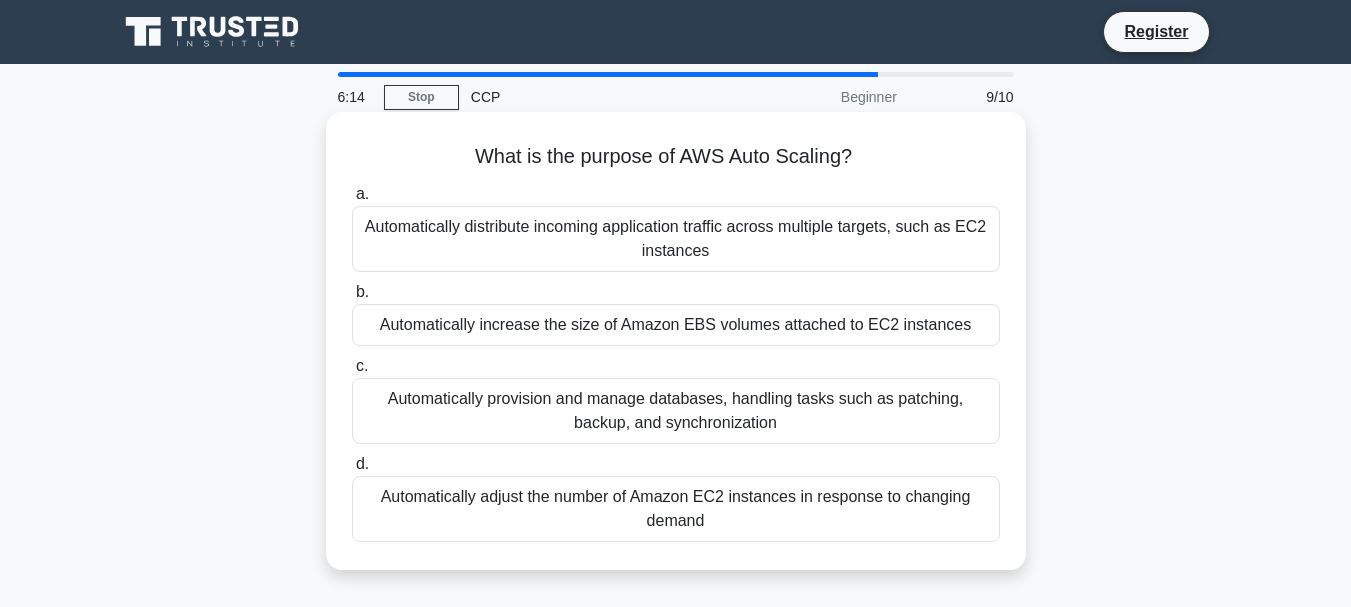 click on "Automatically increase the size of Amazon EBS volumes attached to EC2 instances" at bounding box center [676, 325] 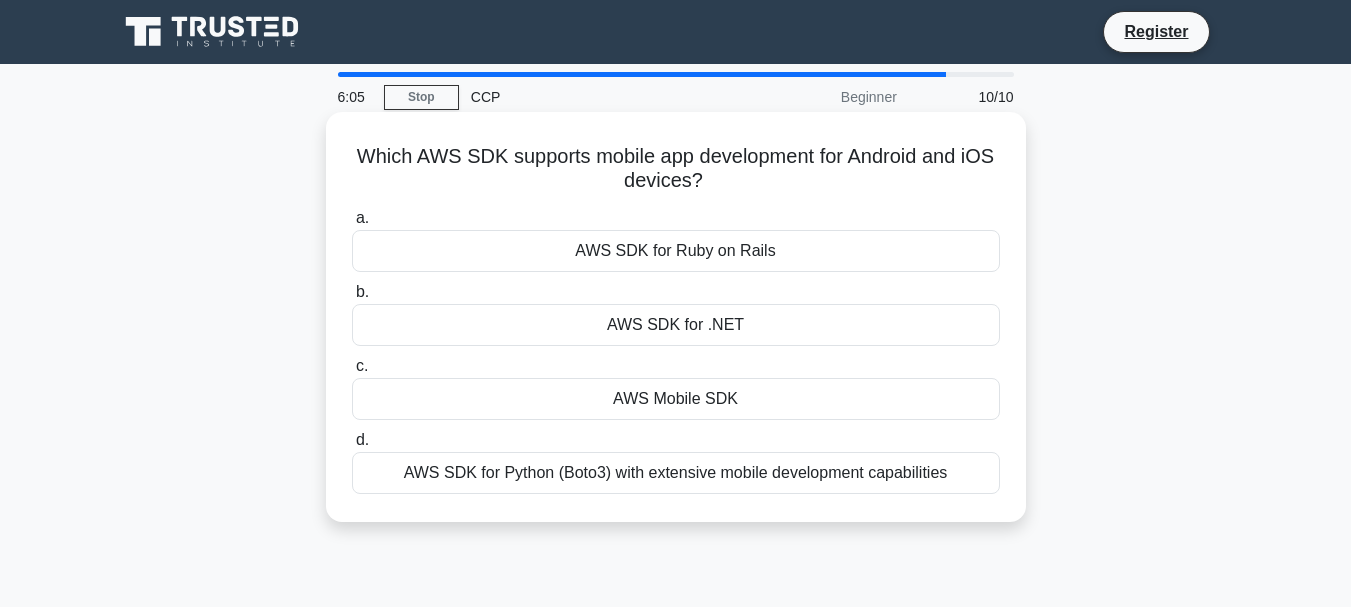 click on "AWS Mobile SDK" at bounding box center [676, 399] 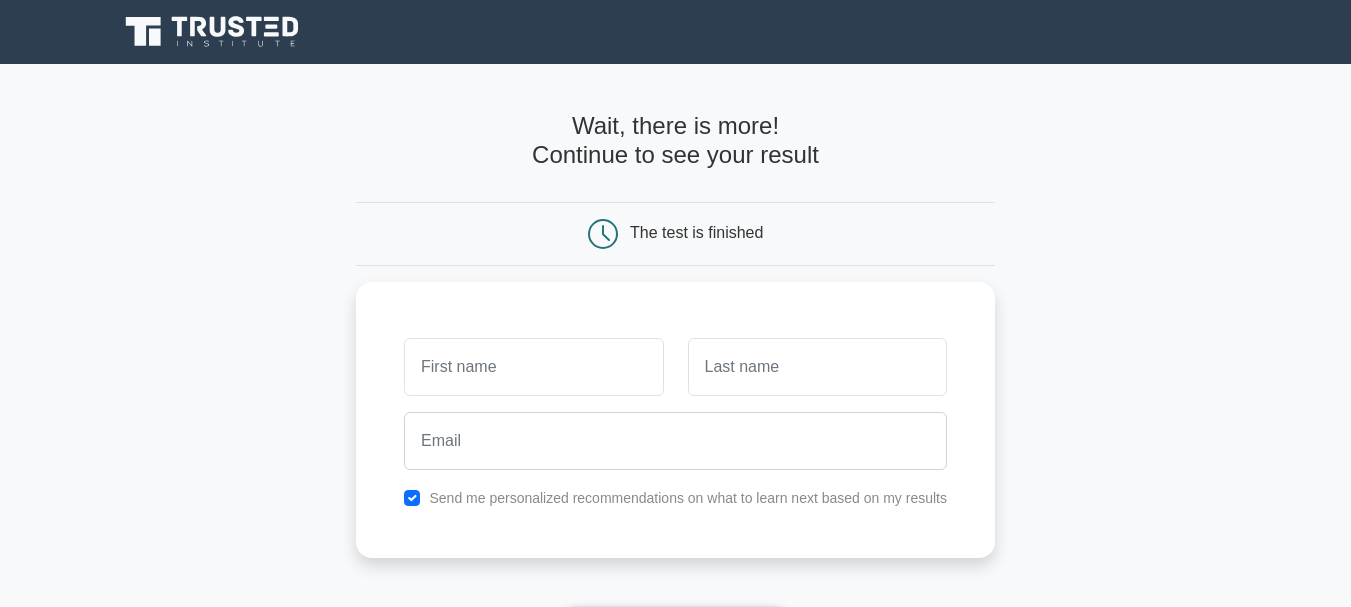 scroll, scrollTop: 0, scrollLeft: 0, axis: both 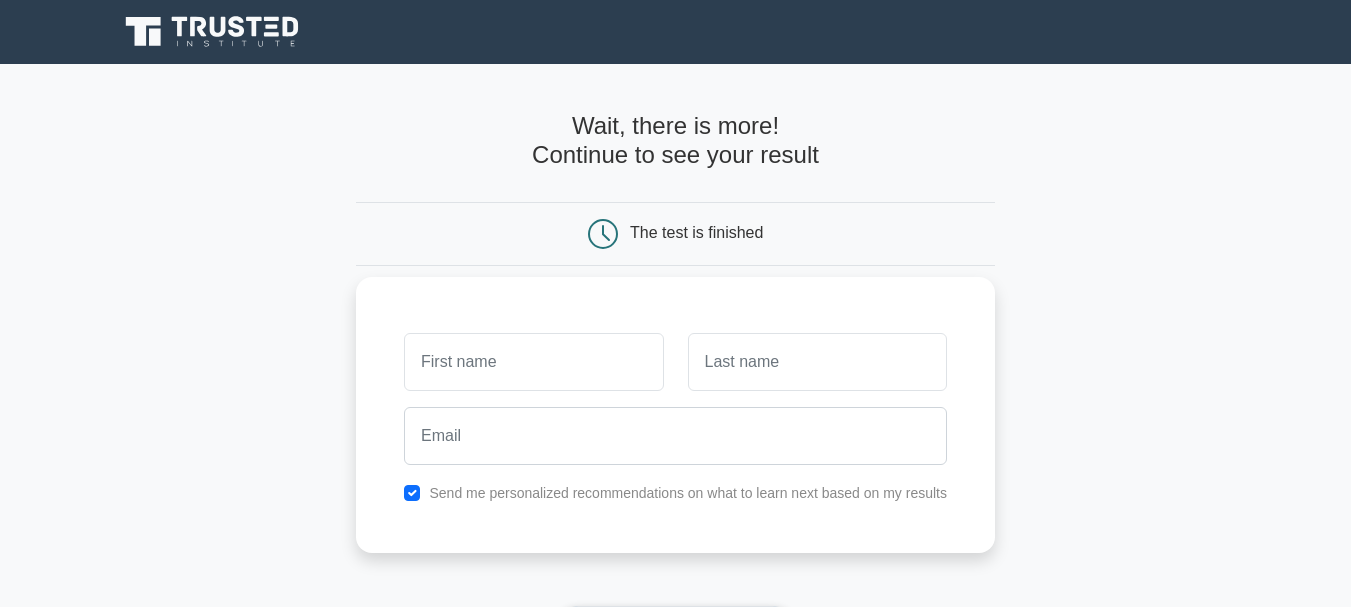 click at bounding box center (533, 362) 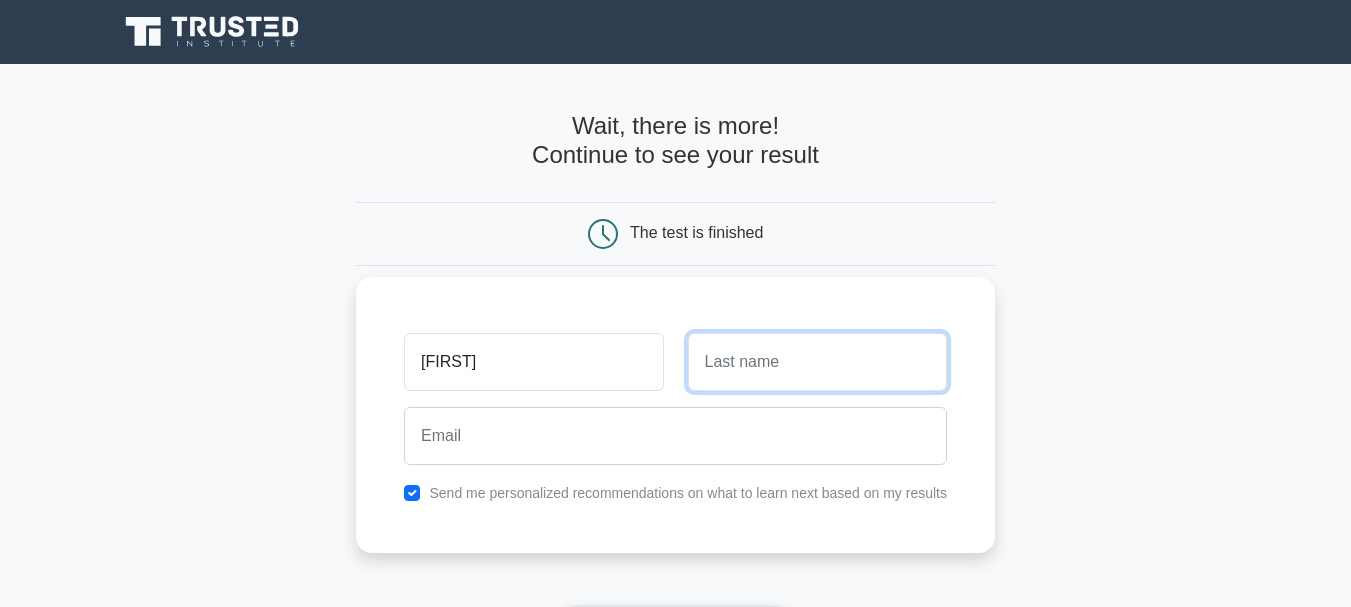 click at bounding box center [817, 362] 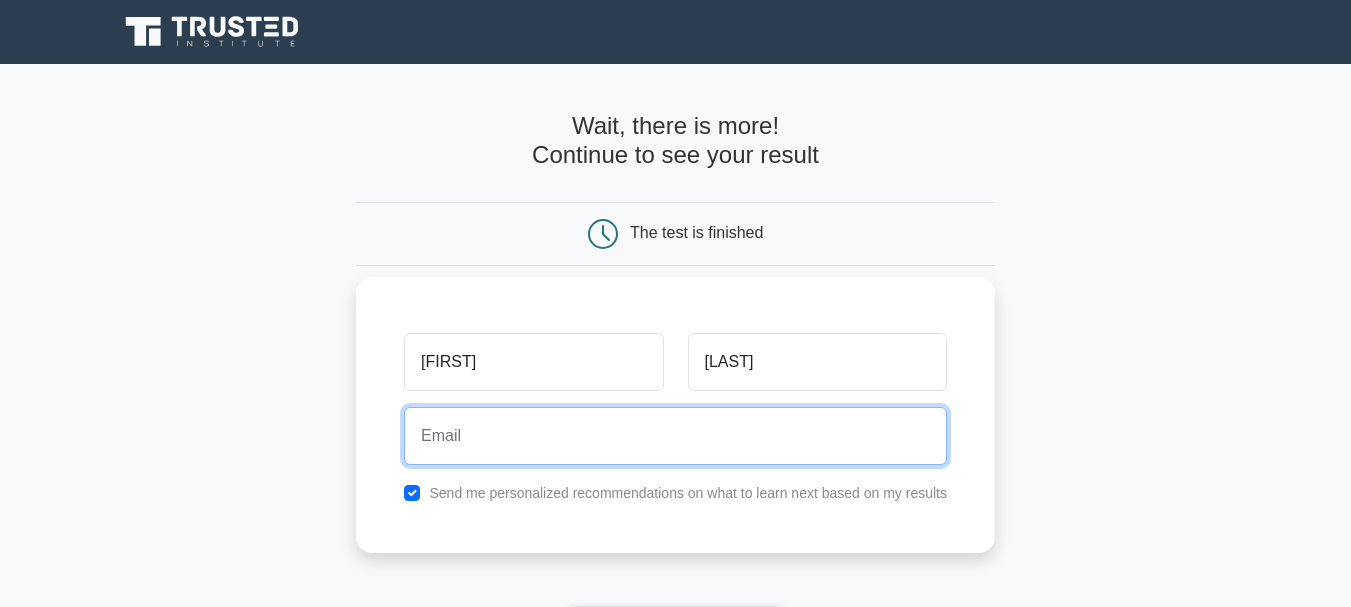 click at bounding box center [675, 436] 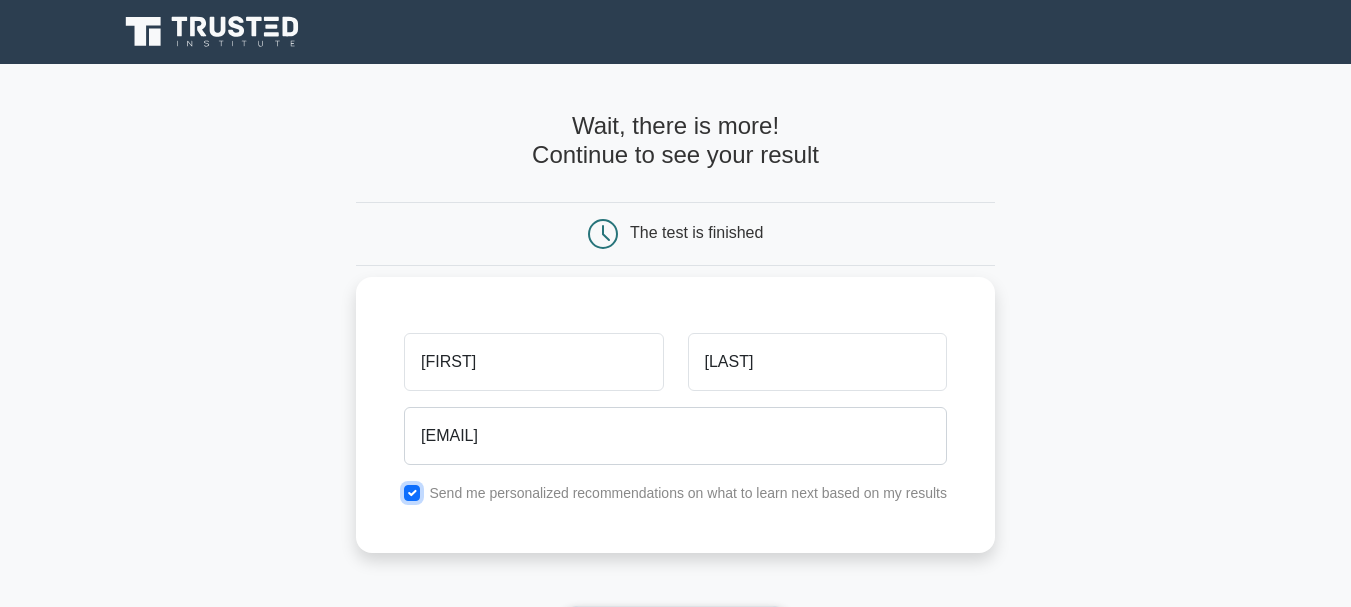 click at bounding box center [412, 493] 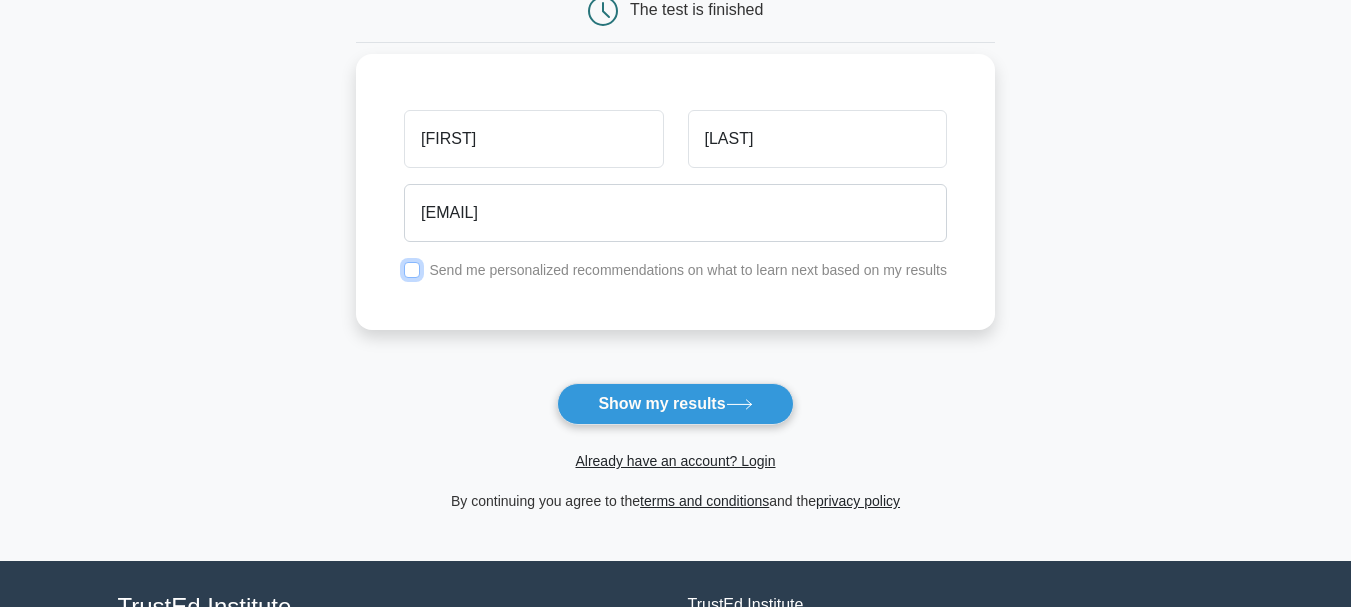 scroll, scrollTop: 260, scrollLeft: 0, axis: vertical 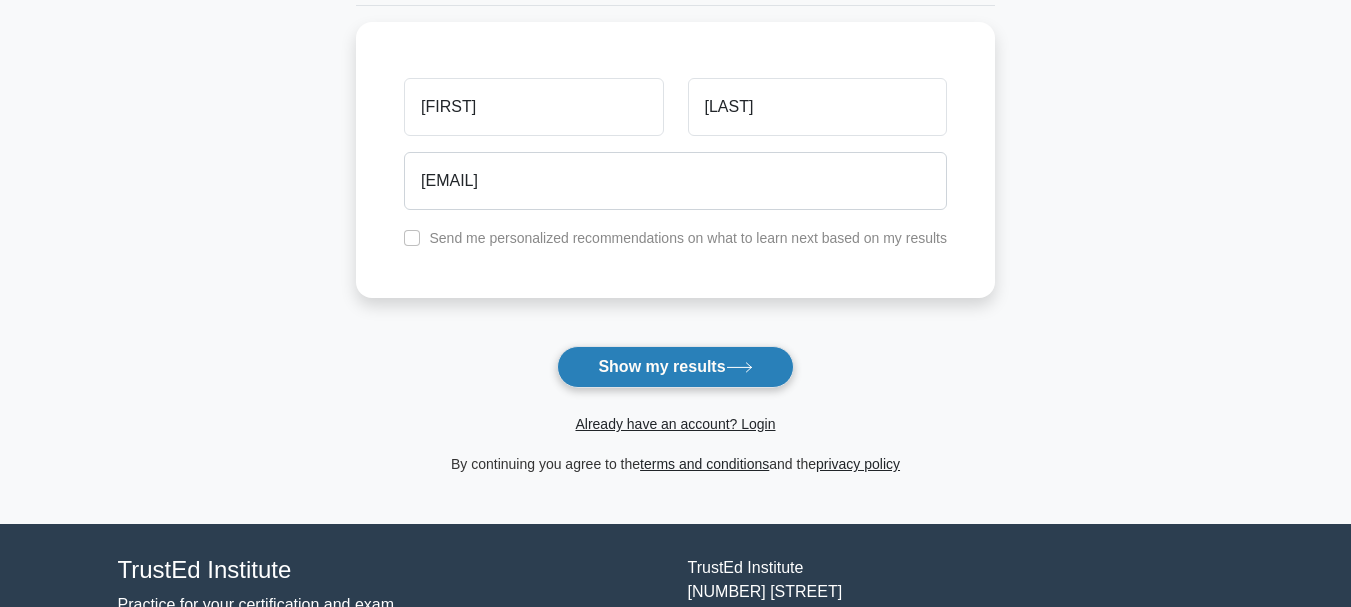 click on "Show my results" at bounding box center (675, 367) 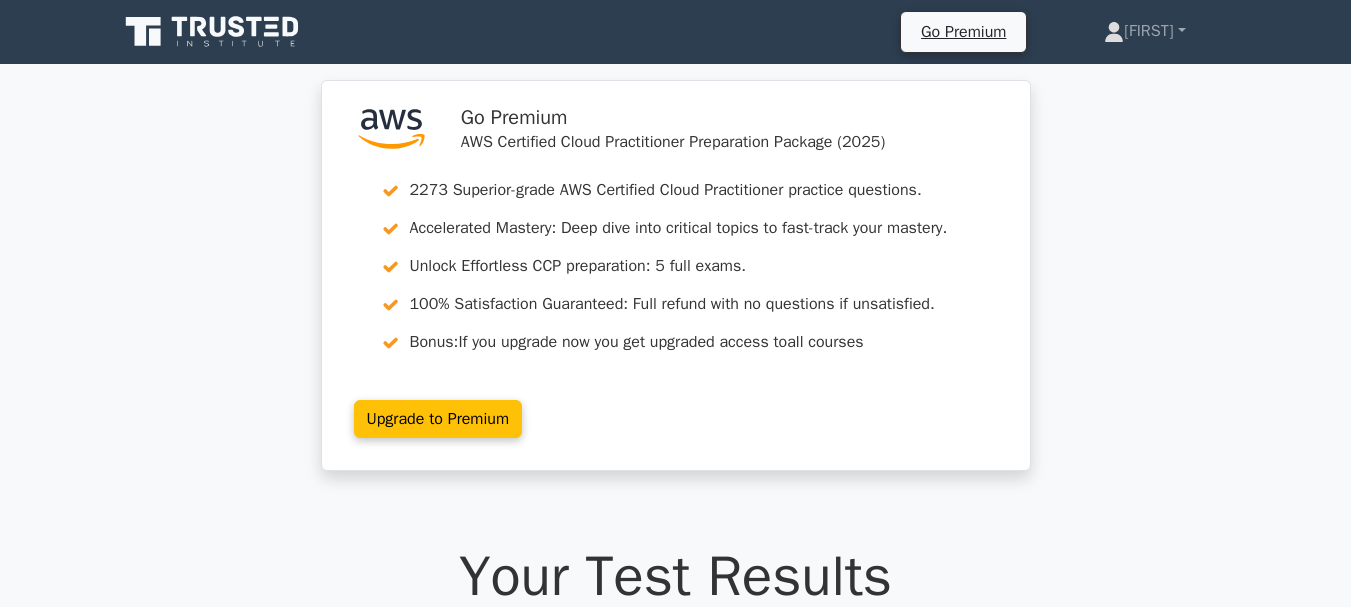 scroll, scrollTop: 0, scrollLeft: 0, axis: both 